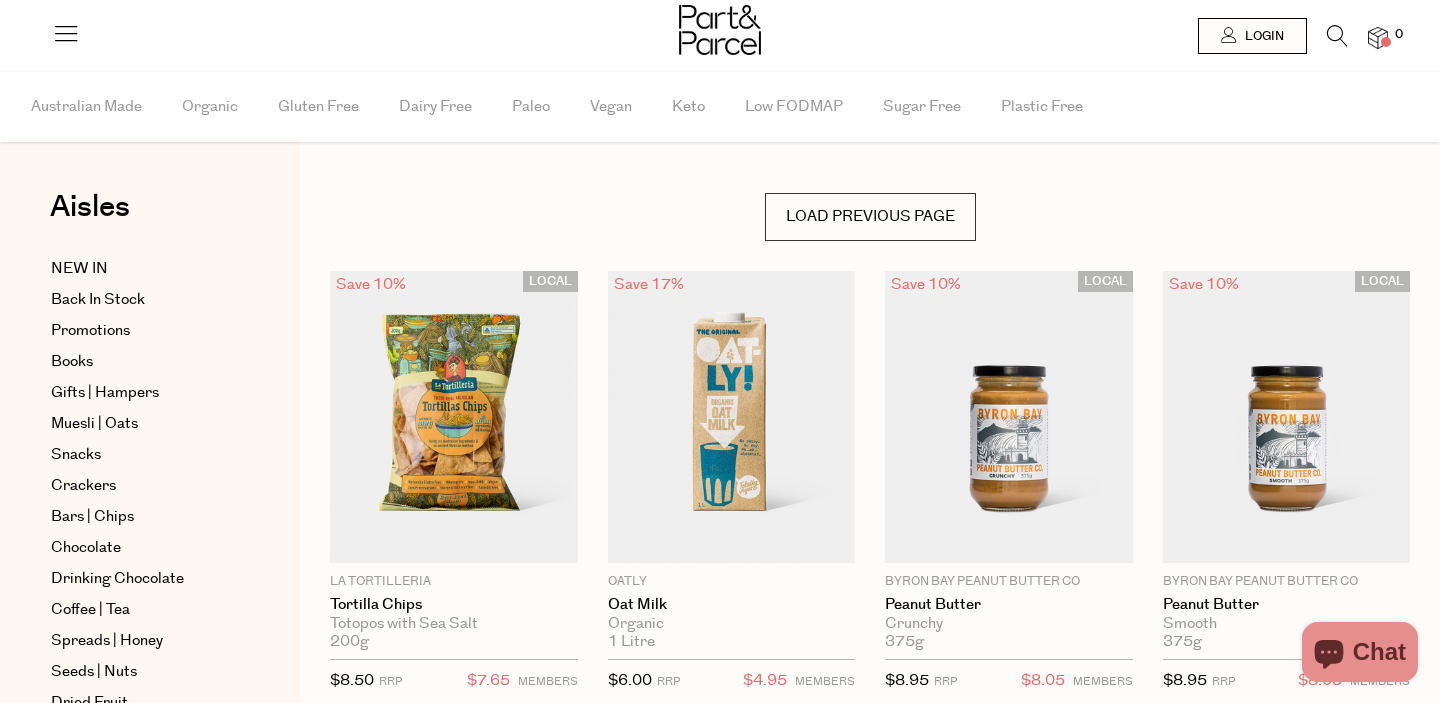 scroll, scrollTop: 0, scrollLeft: 0, axis: both 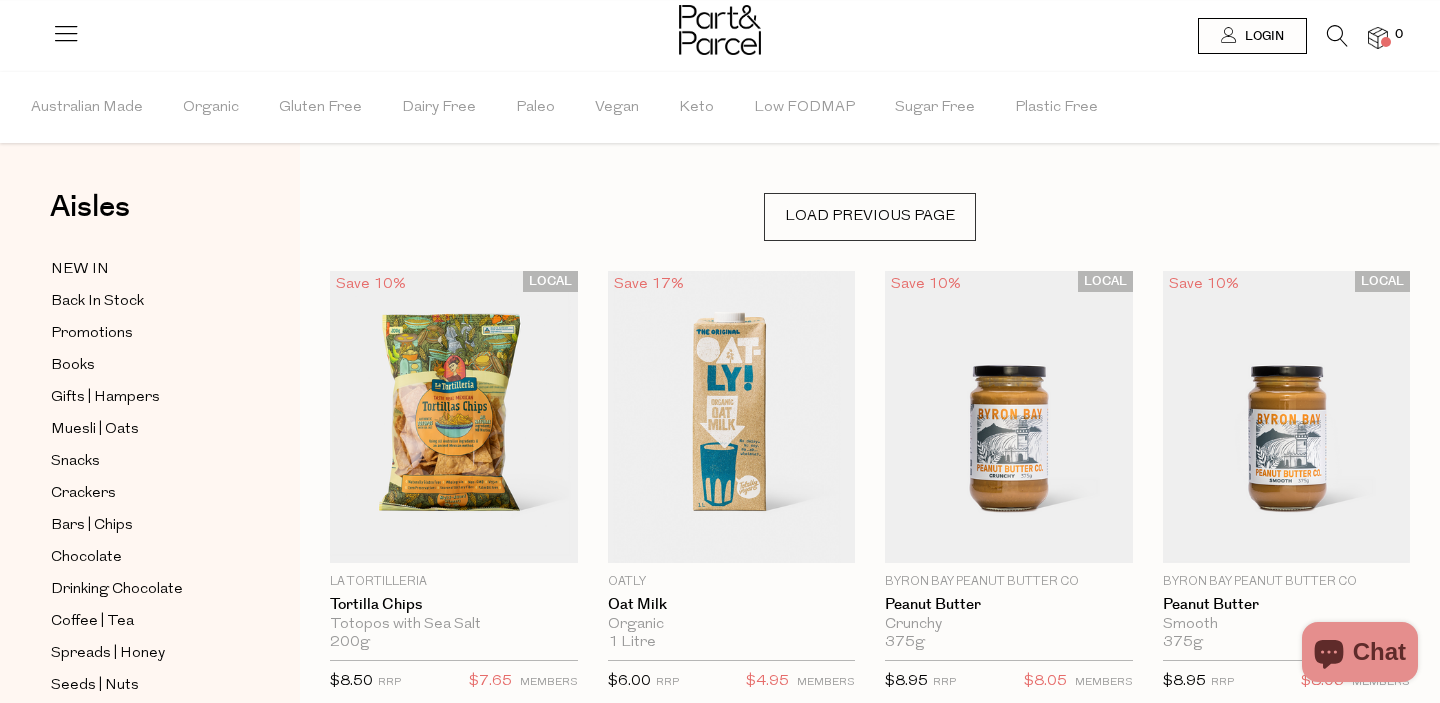 click at bounding box center (1337, 36) 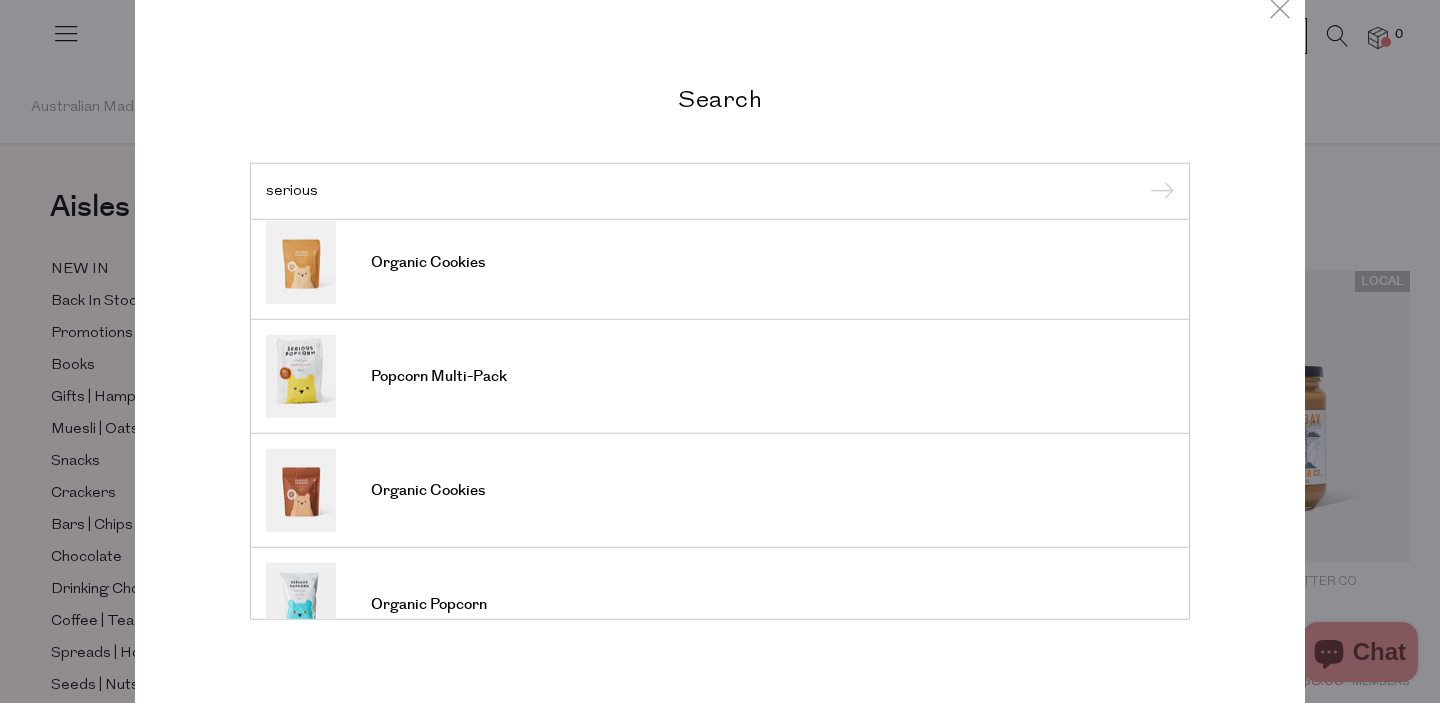 scroll, scrollTop: 583, scrollLeft: 0, axis: vertical 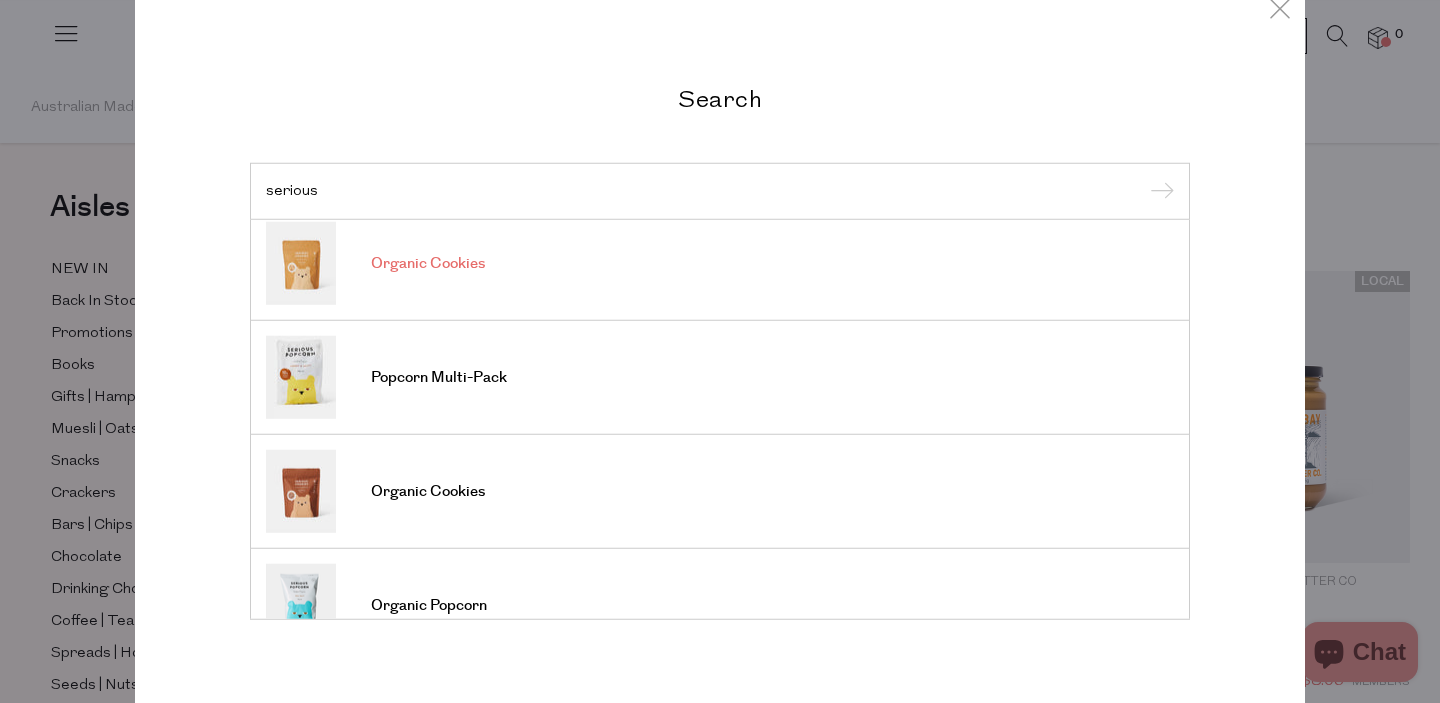 type on "serious" 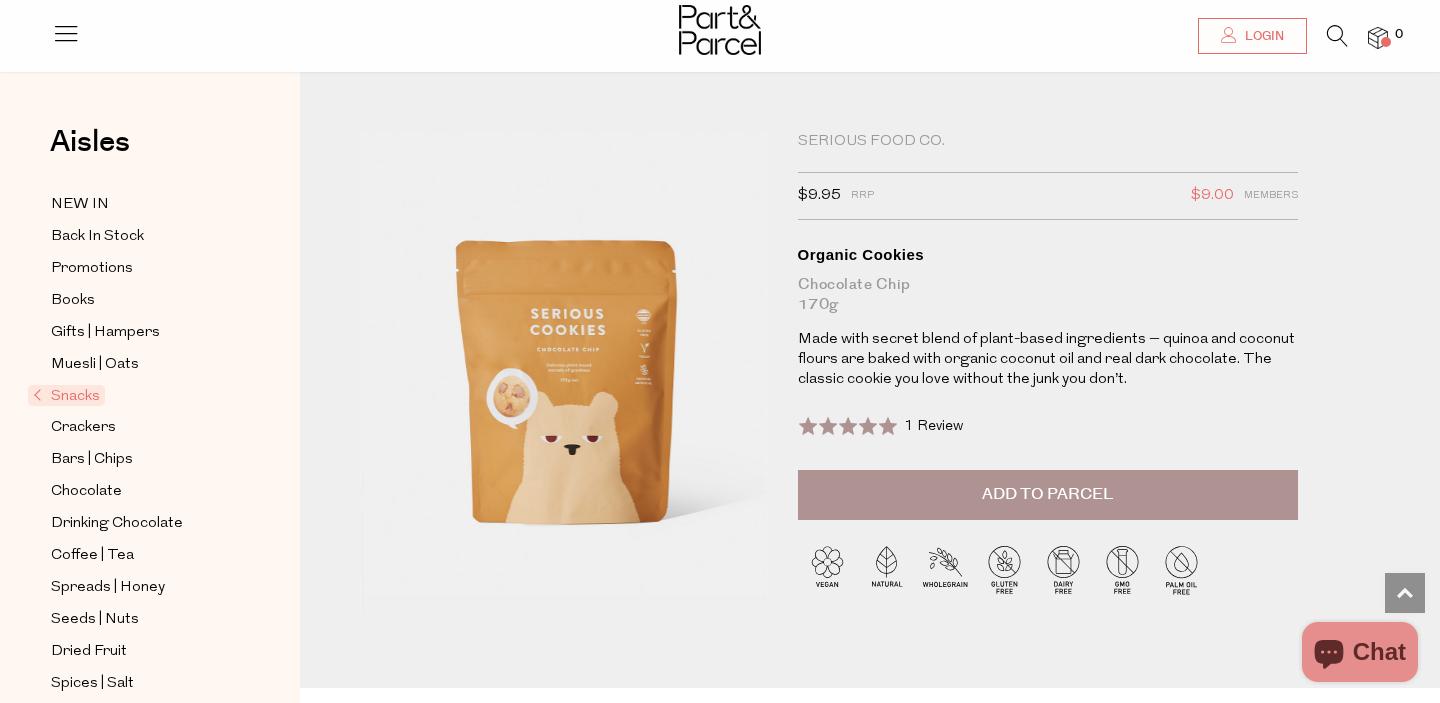 scroll, scrollTop: 1324, scrollLeft: 0, axis: vertical 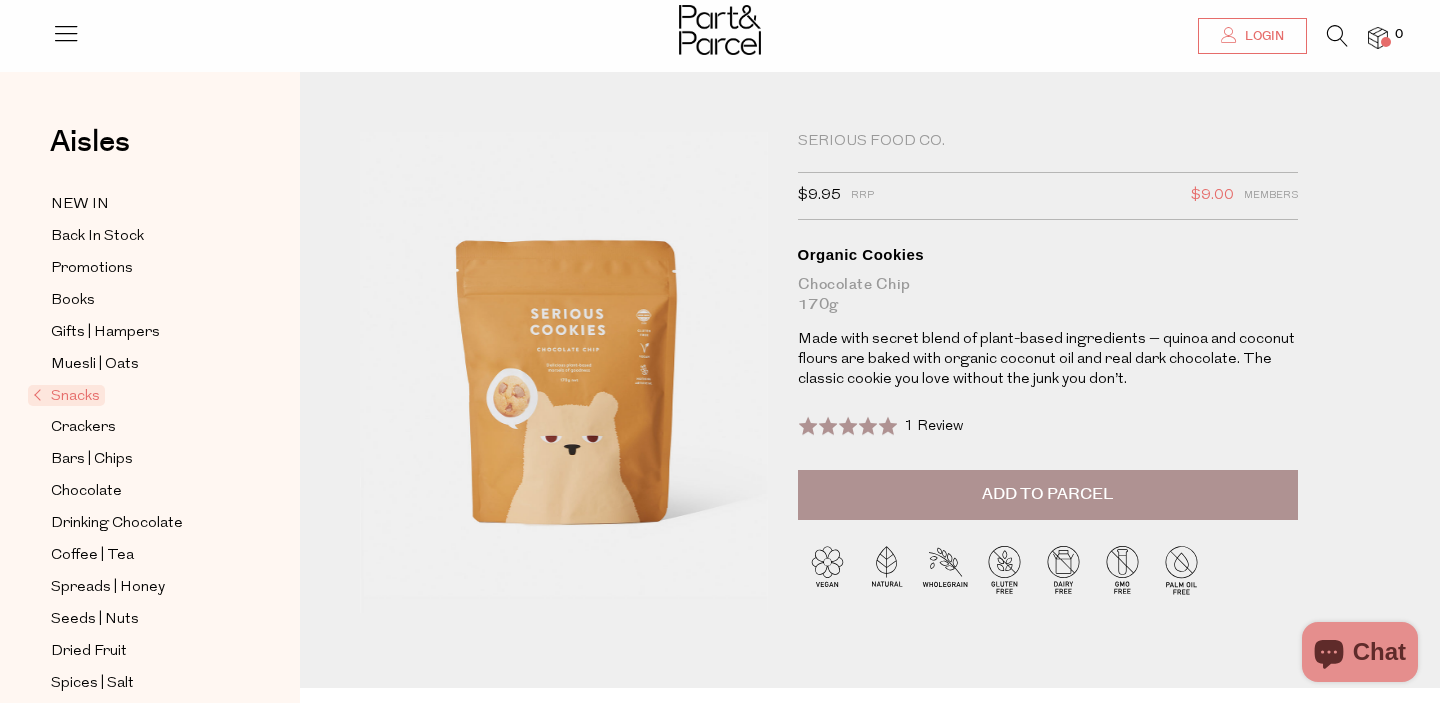 click on "Login" at bounding box center (1252, 36) 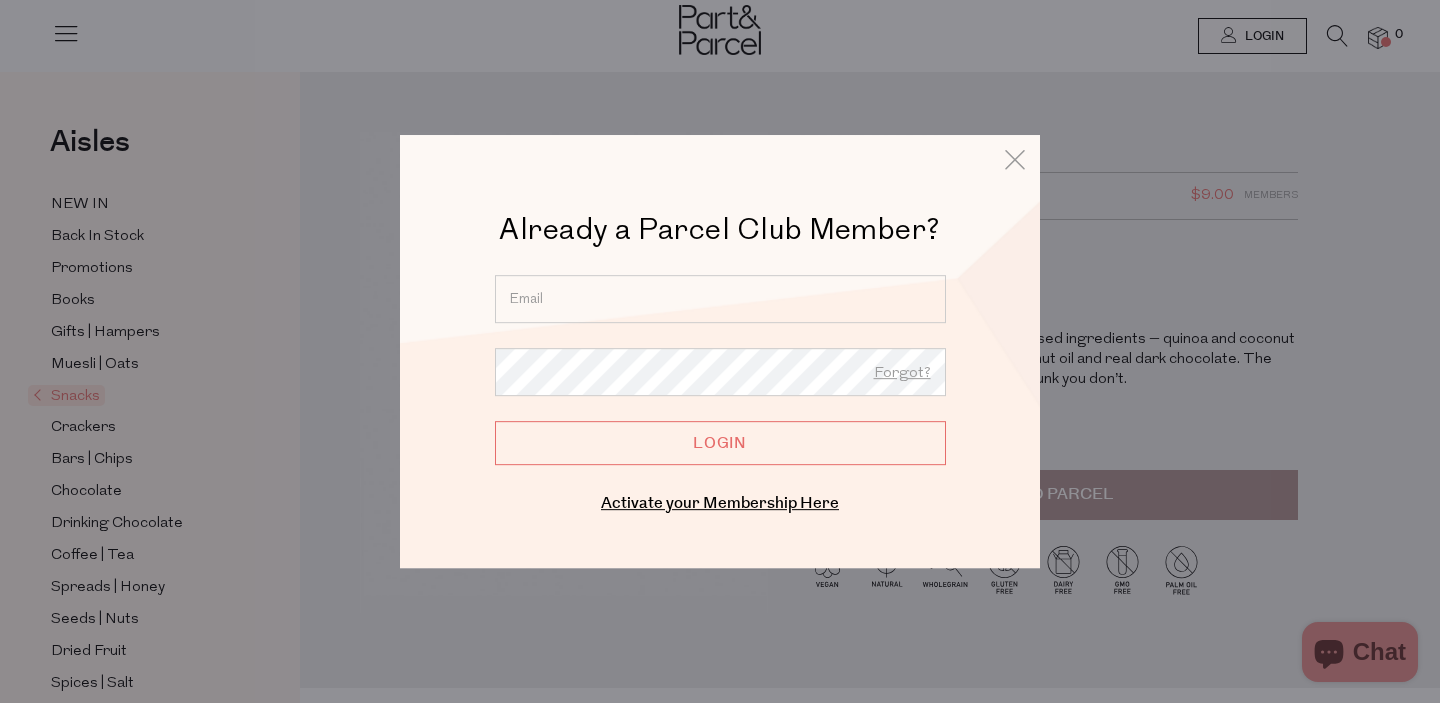 click at bounding box center [720, 299] 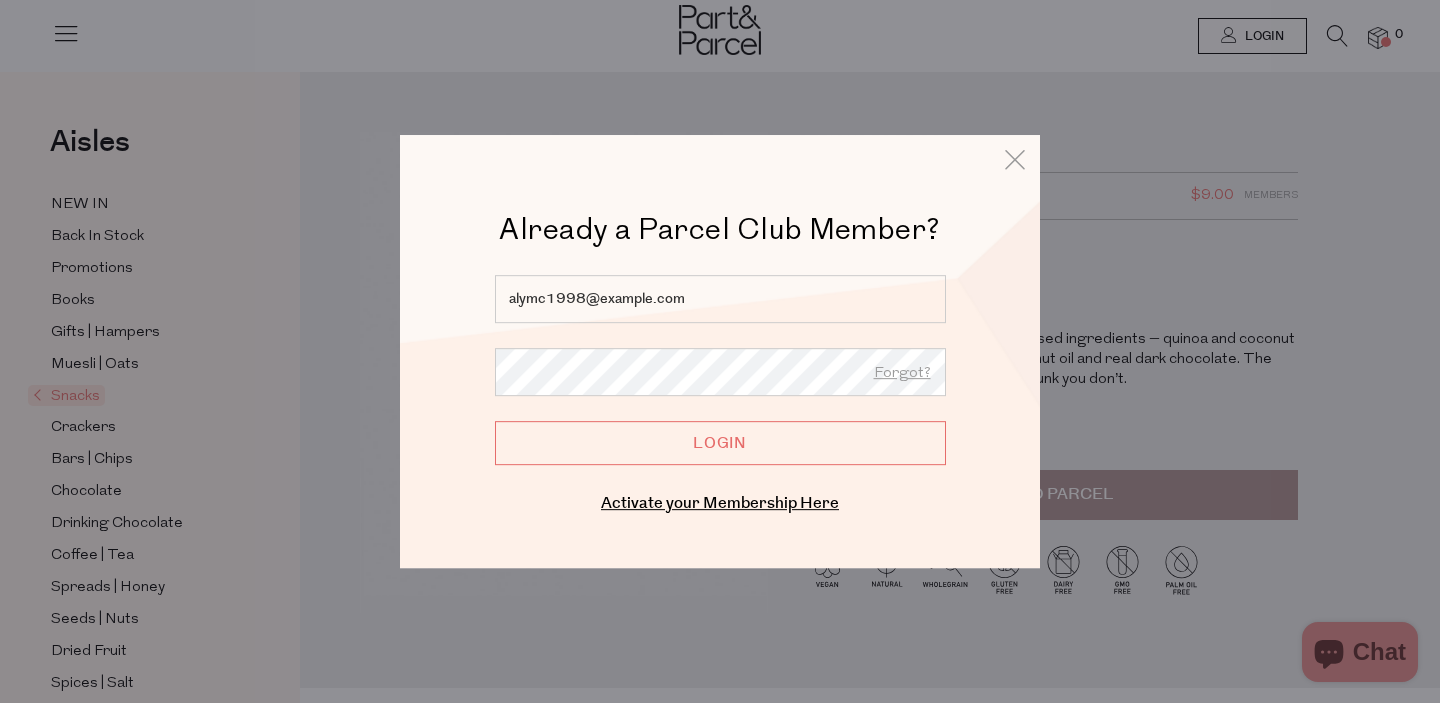 click on "Login" at bounding box center [720, 443] 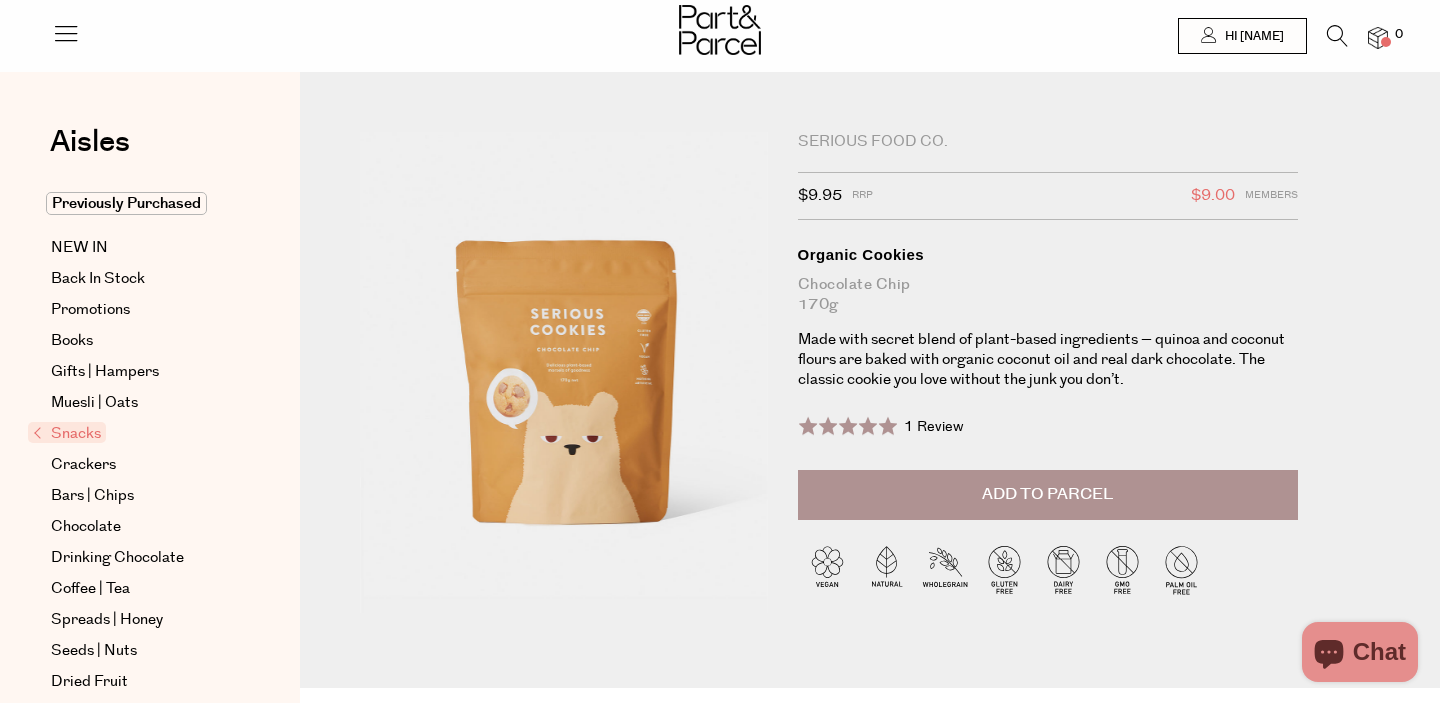 scroll, scrollTop: 0, scrollLeft: 0, axis: both 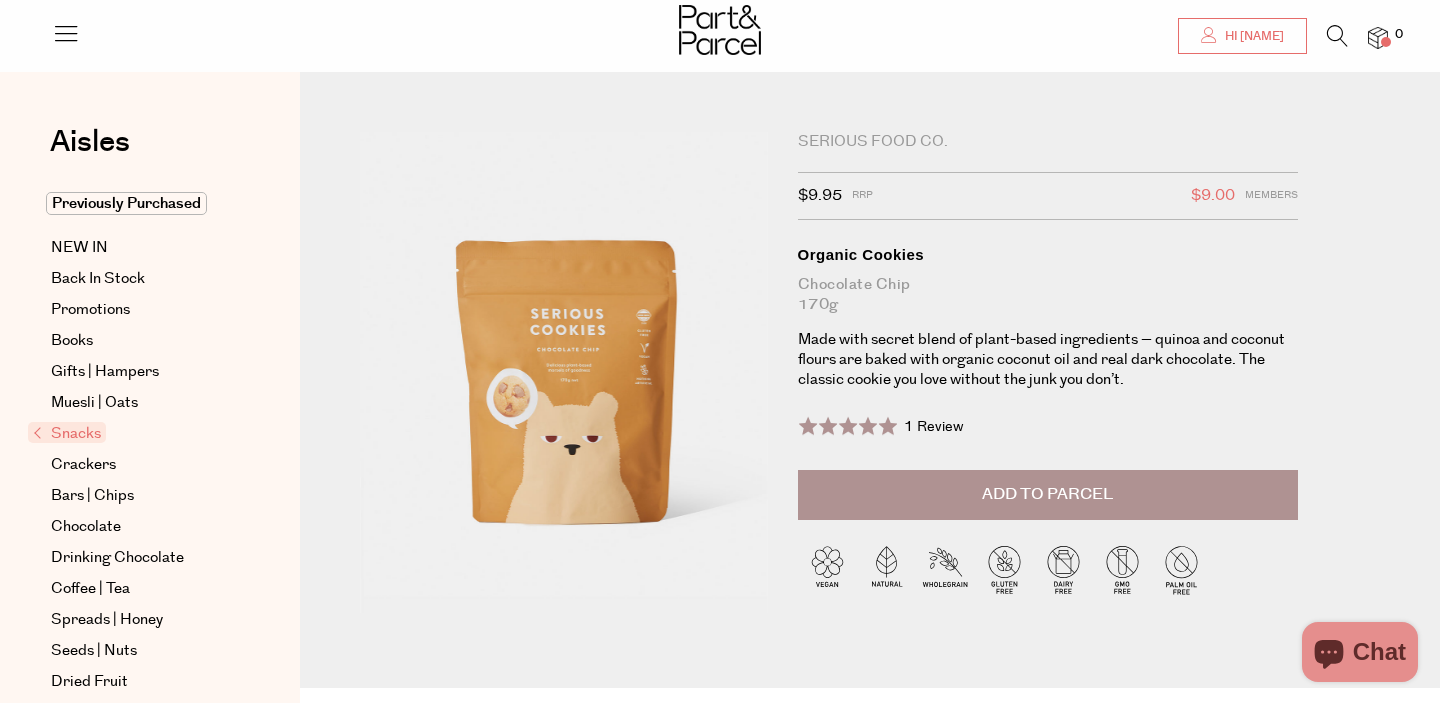 click on "Hi [NAME]" at bounding box center (1252, 36) 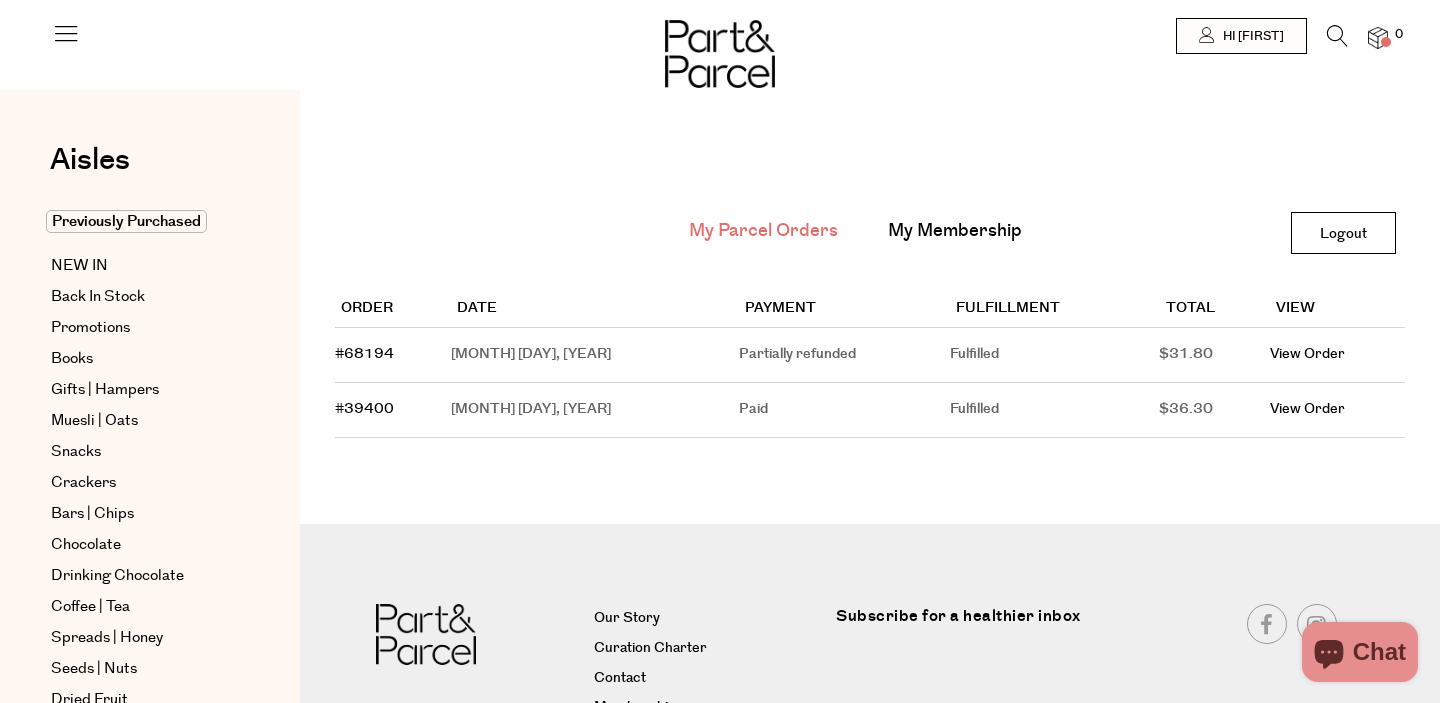 scroll, scrollTop: 0, scrollLeft: 0, axis: both 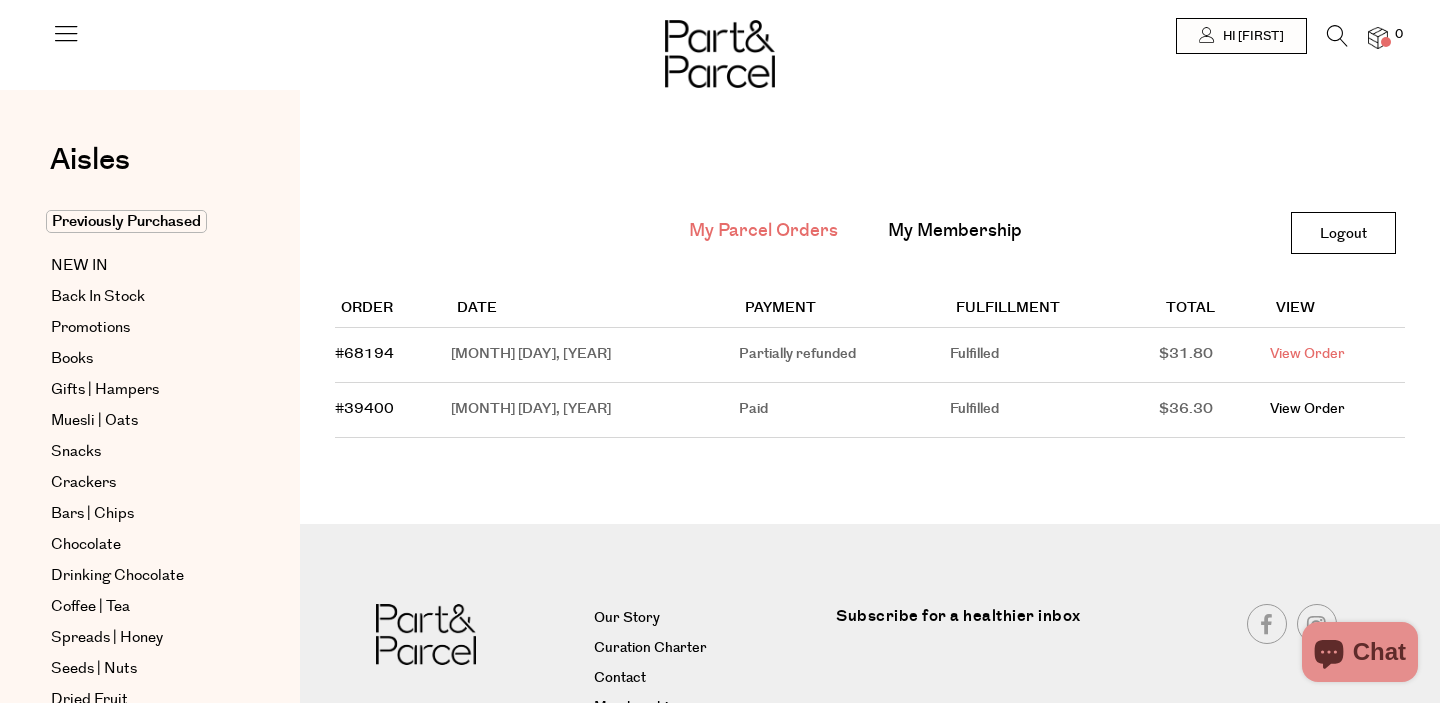 click on "View Order" at bounding box center (1307, 354) 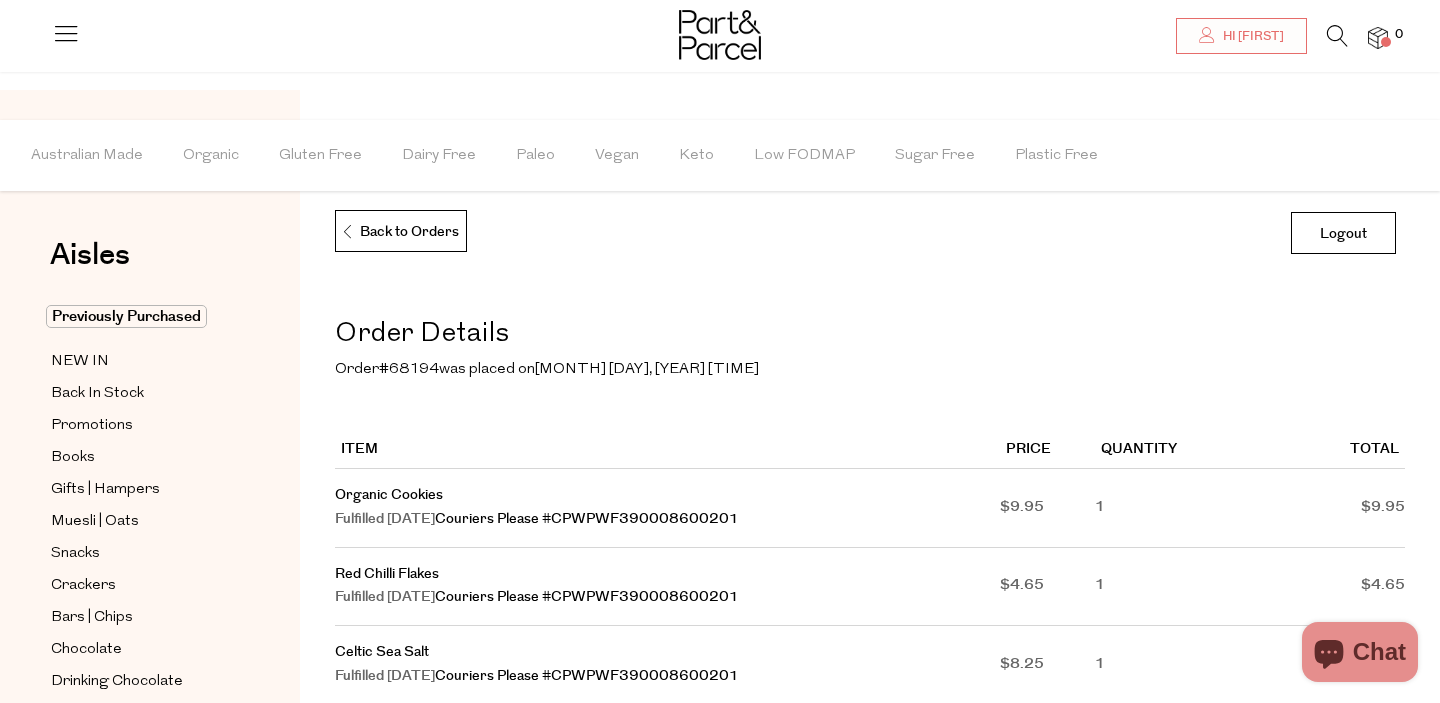 scroll, scrollTop: 126, scrollLeft: 0, axis: vertical 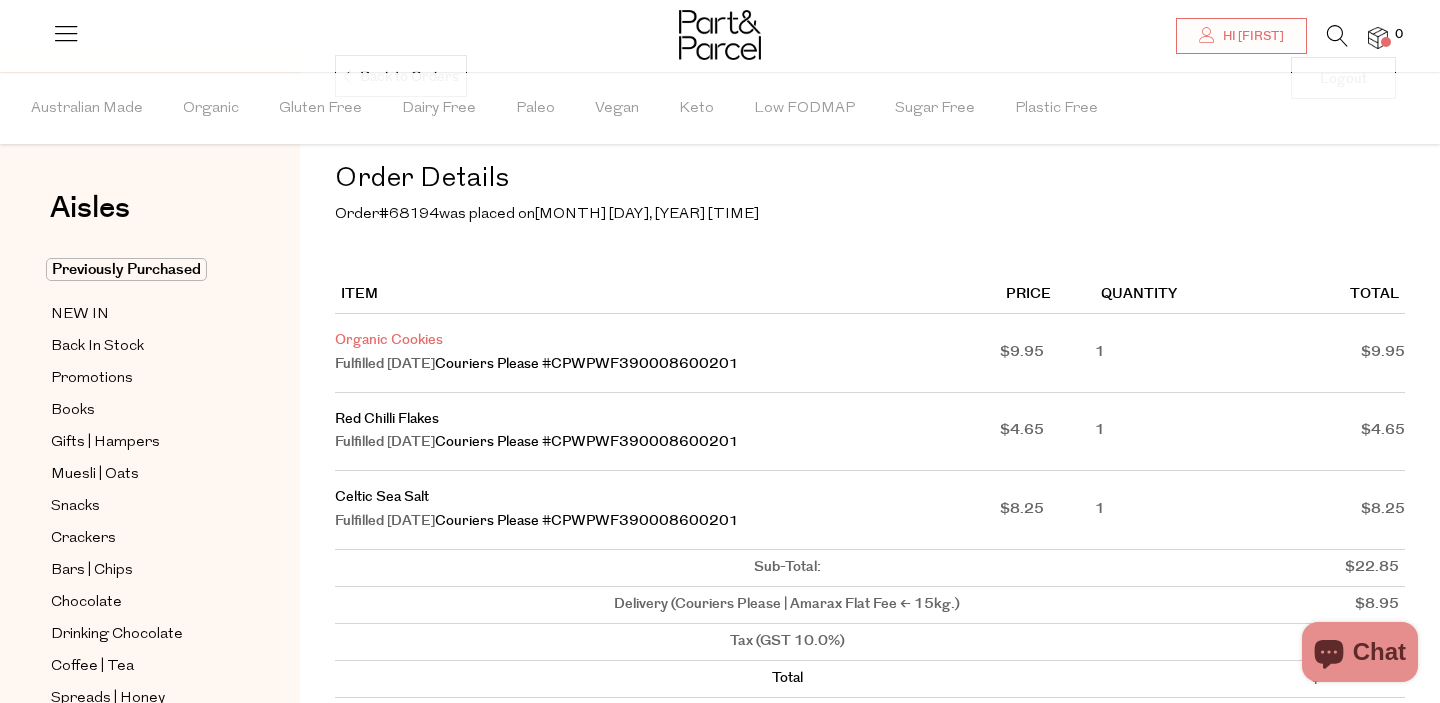 click on "Organic Cookies" at bounding box center (389, 340) 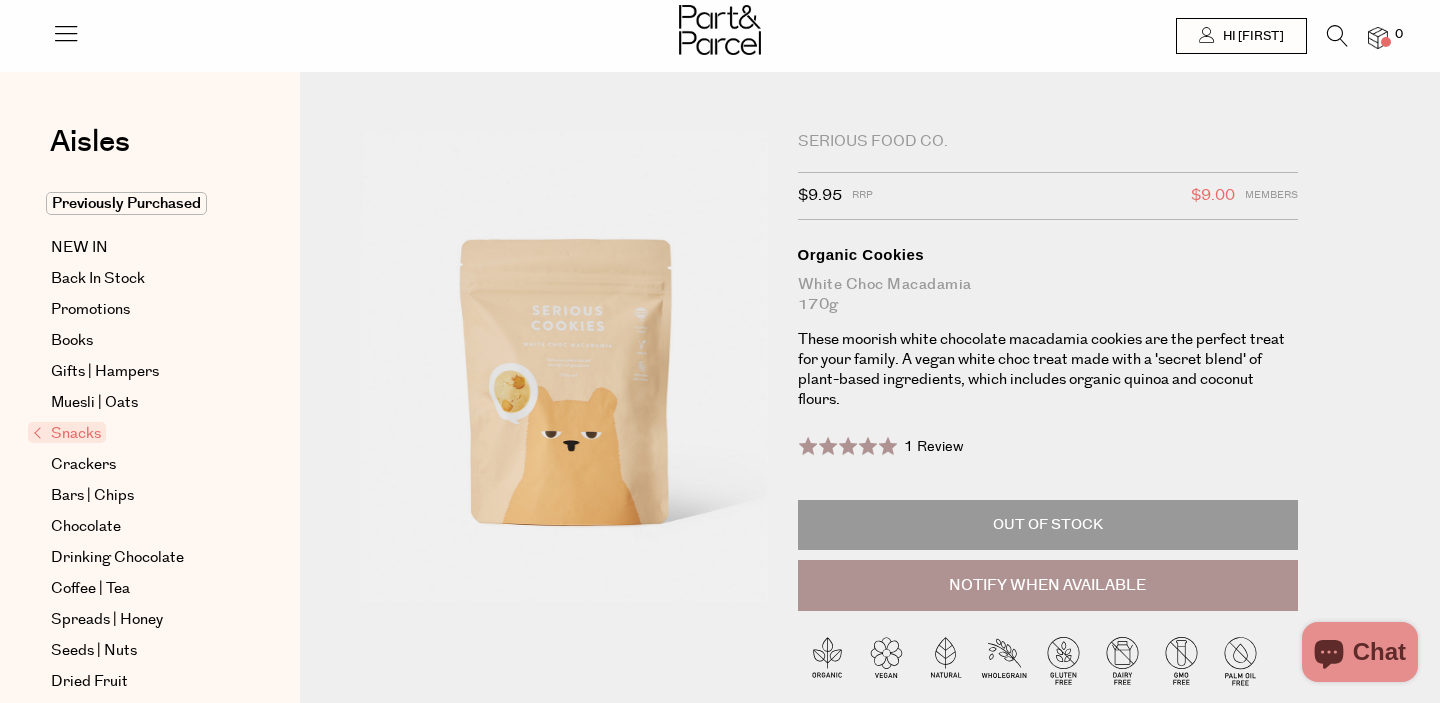 scroll, scrollTop: 0, scrollLeft: 0, axis: both 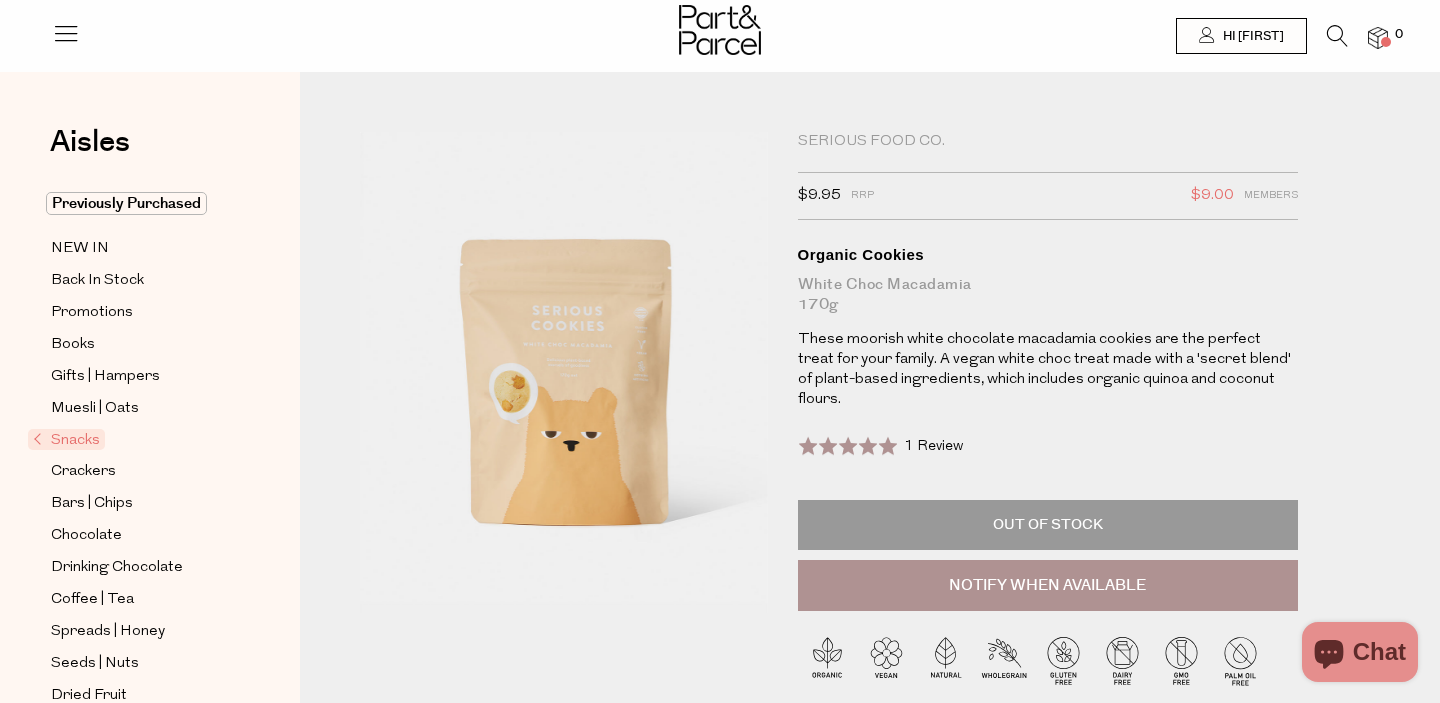 click at bounding box center (1337, 36) 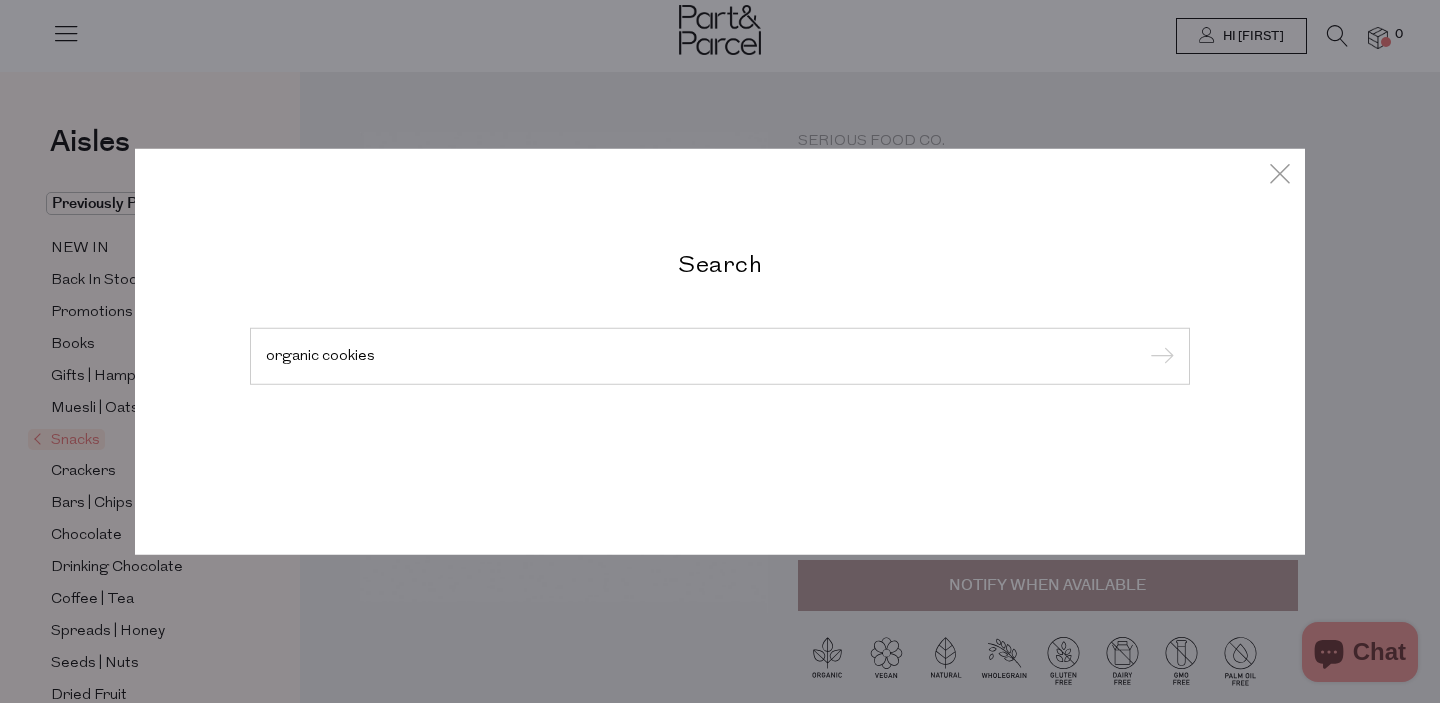 type on "organic cookies" 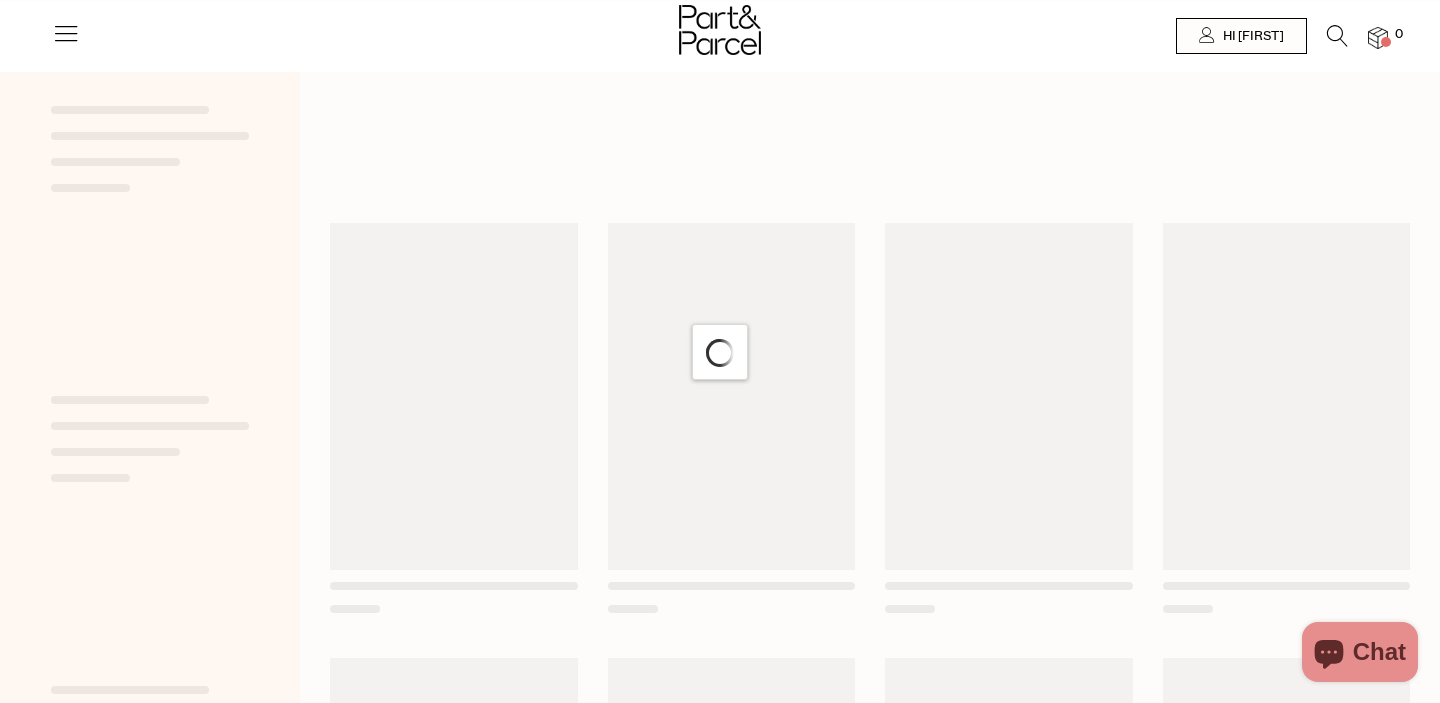 scroll, scrollTop: 0, scrollLeft: 0, axis: both 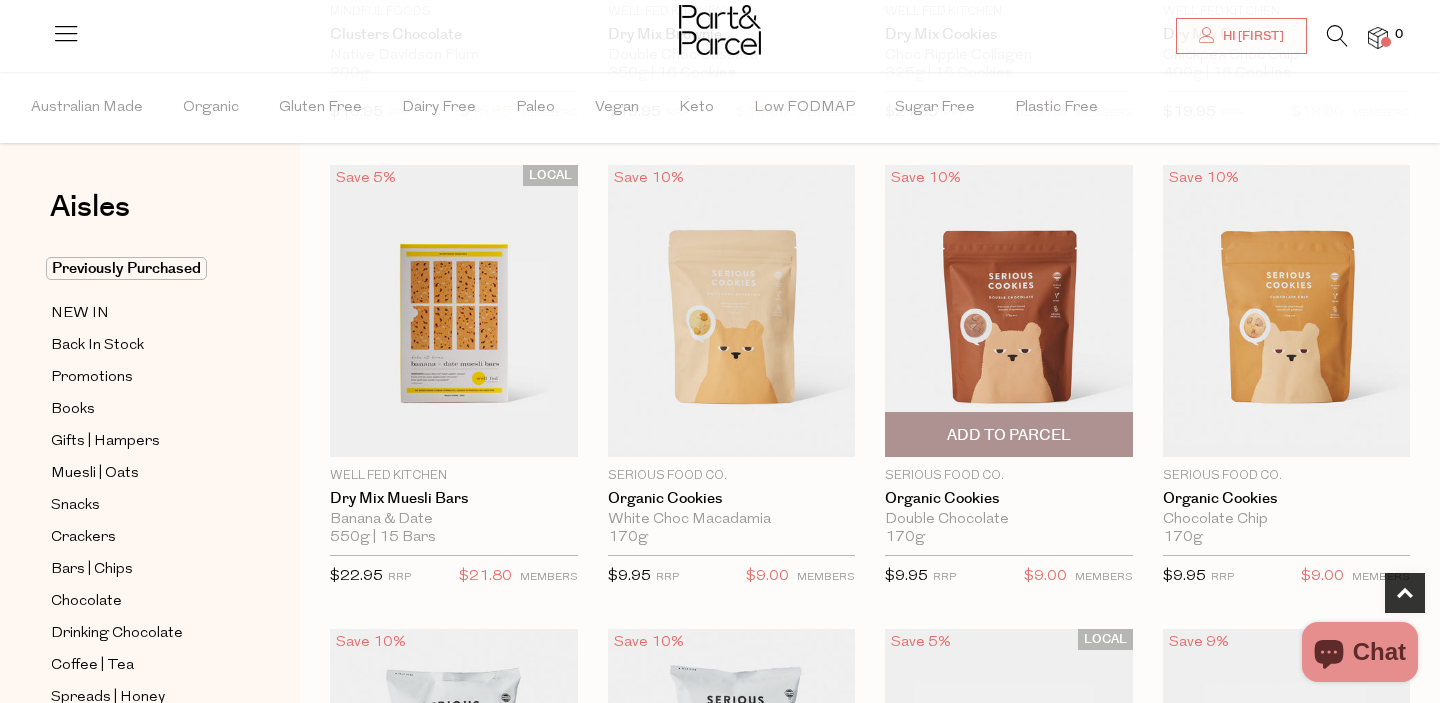 click on "Add To Parcel" at bounding box center (1009, 435) 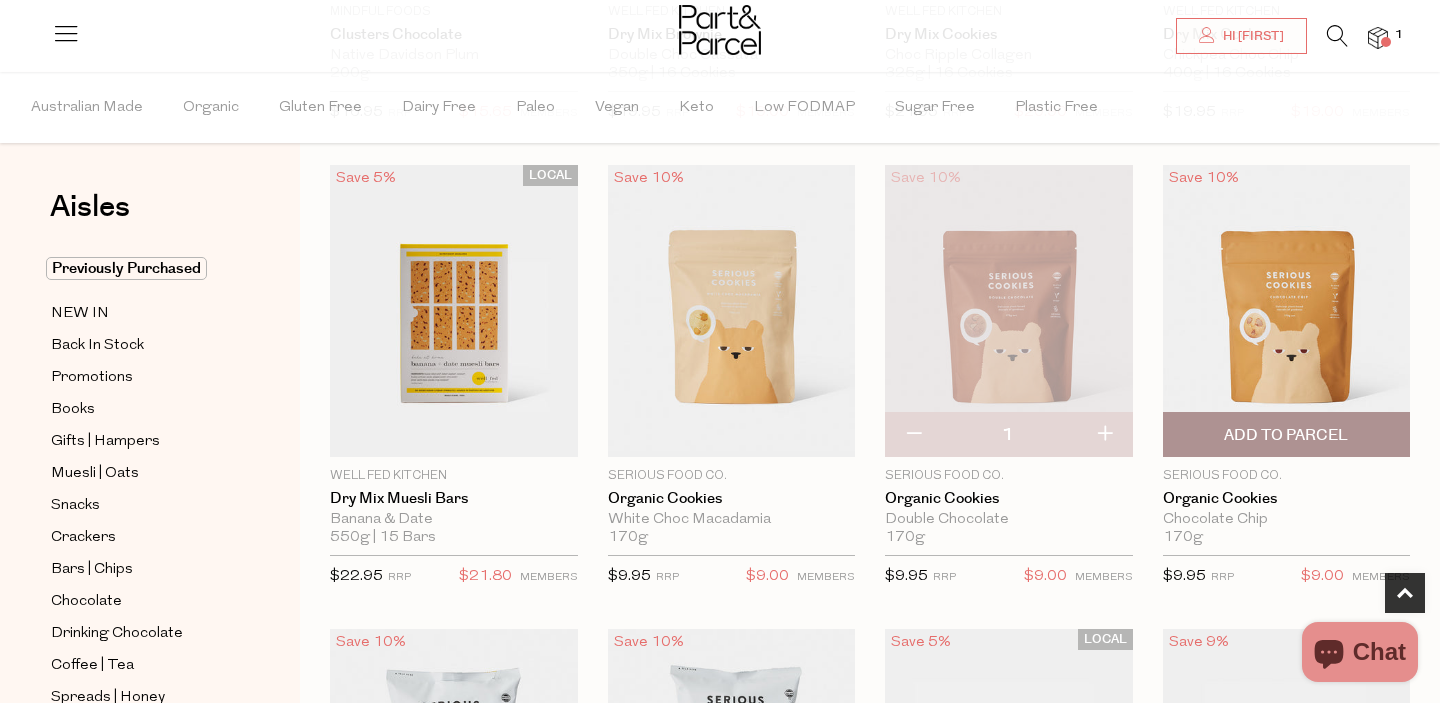 scroll, scrollTop: 0, scrollLeft: 0, axis: both 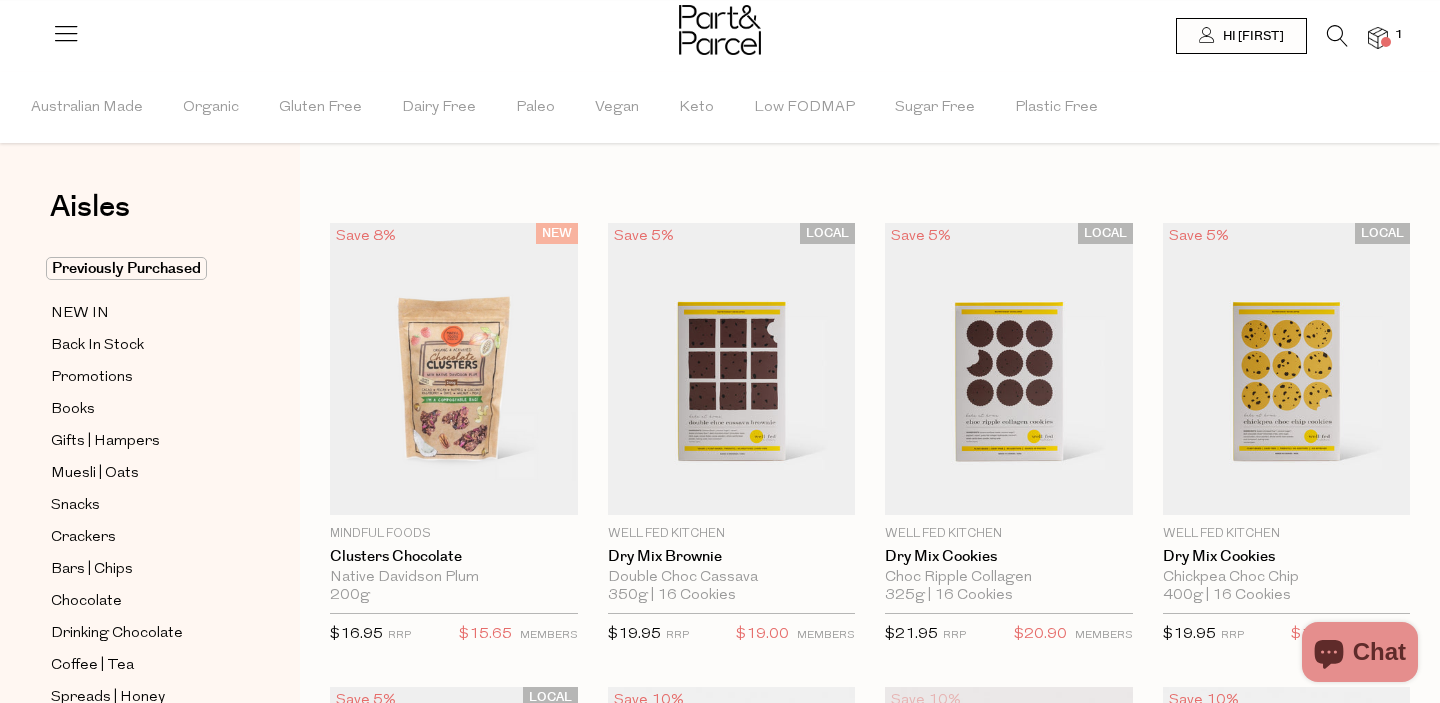 click at bounding box center [1337, 36] 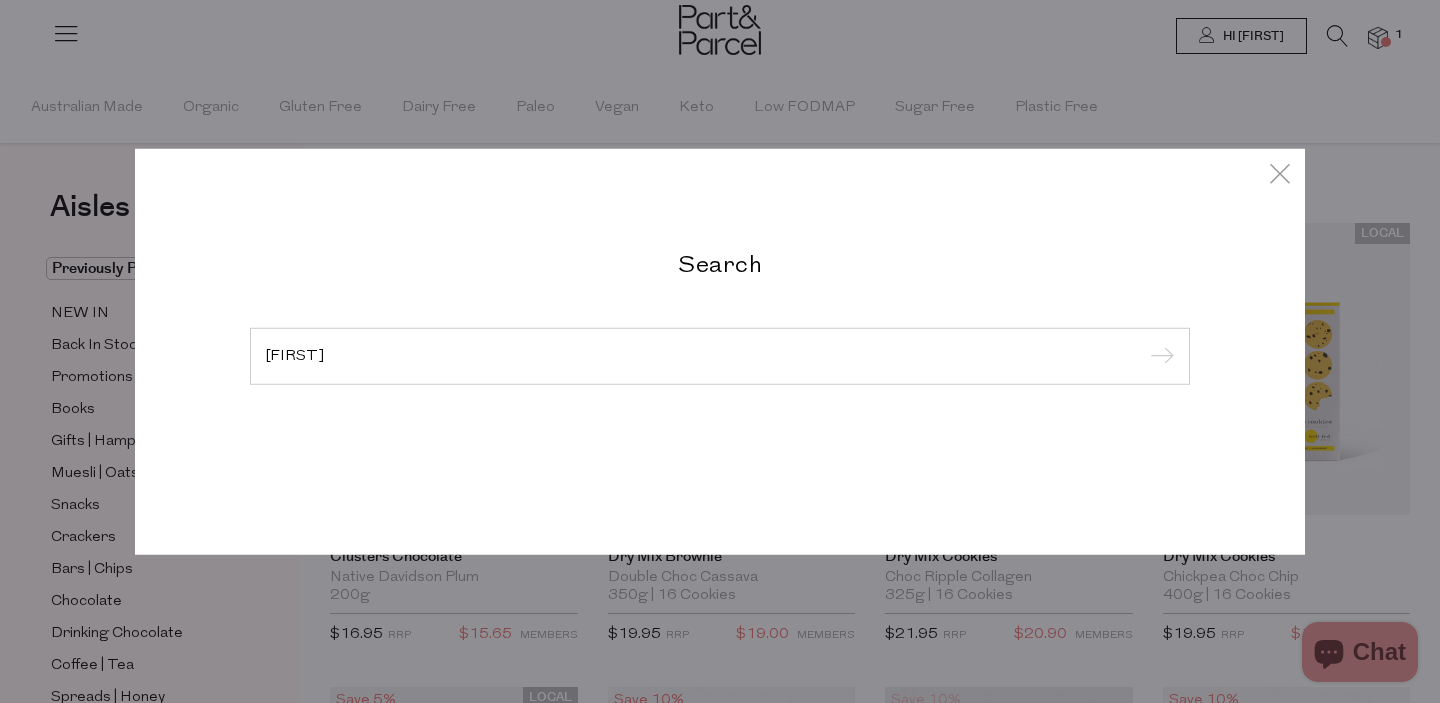 type on "[FIRST]" 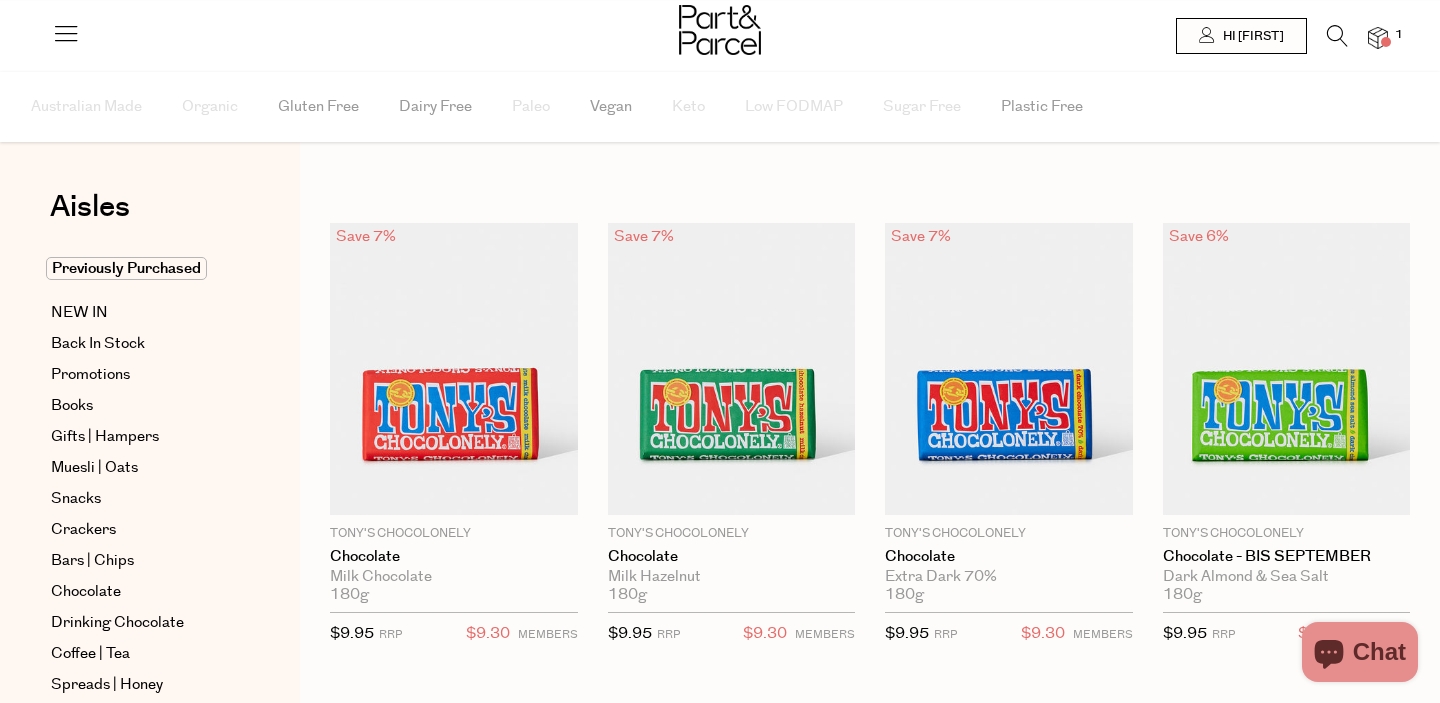 scroll, scrollTop: 0, scrollLeft: 0, axis: both 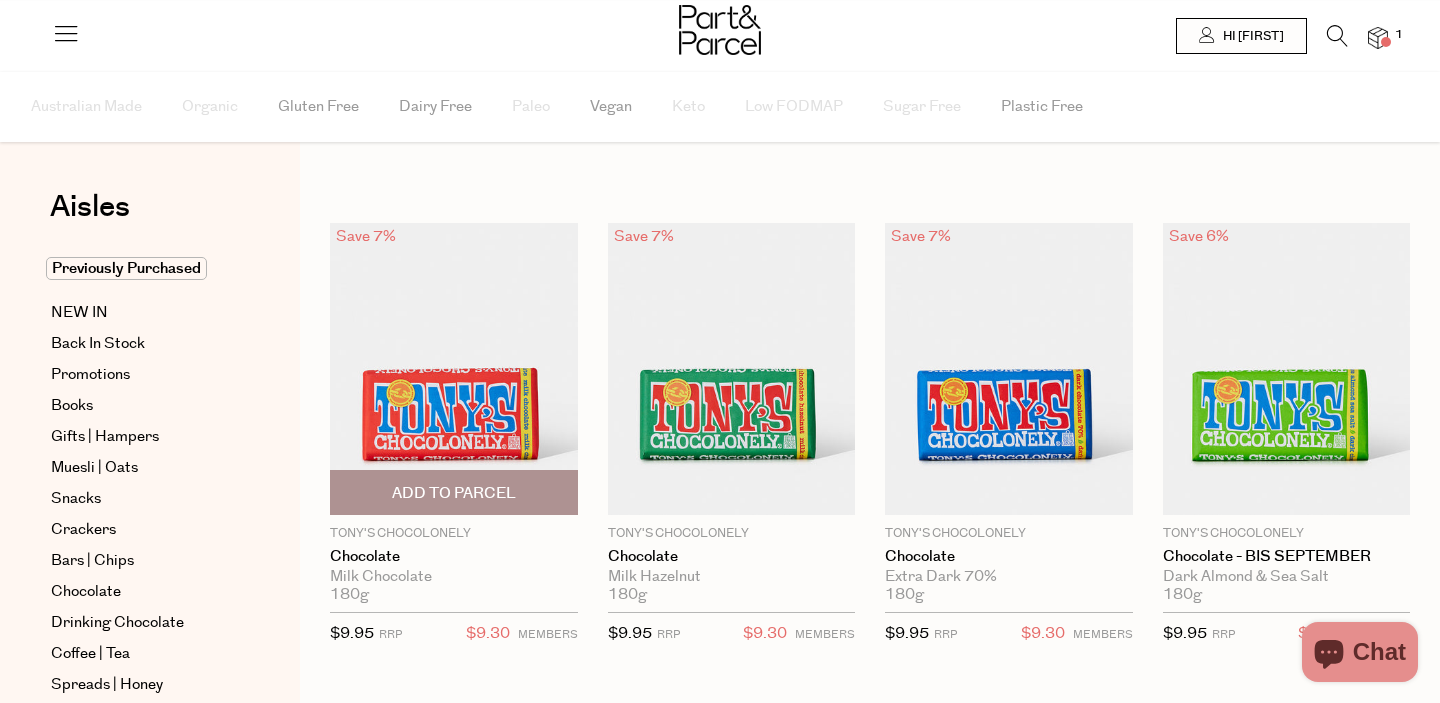 click on "Add To Parcel" at bounding box center (454, 493) 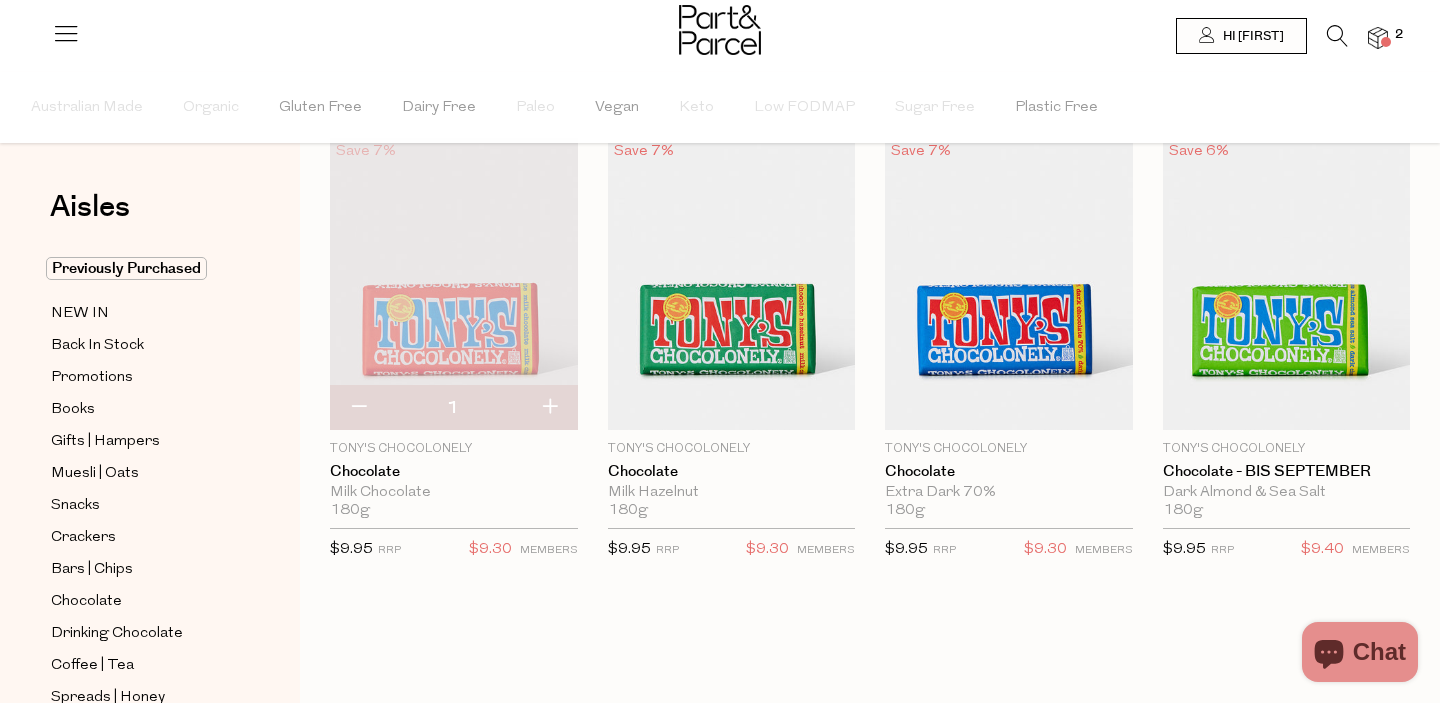 scroll, scrollTop: 0, scrollLeft: 0, axis: both 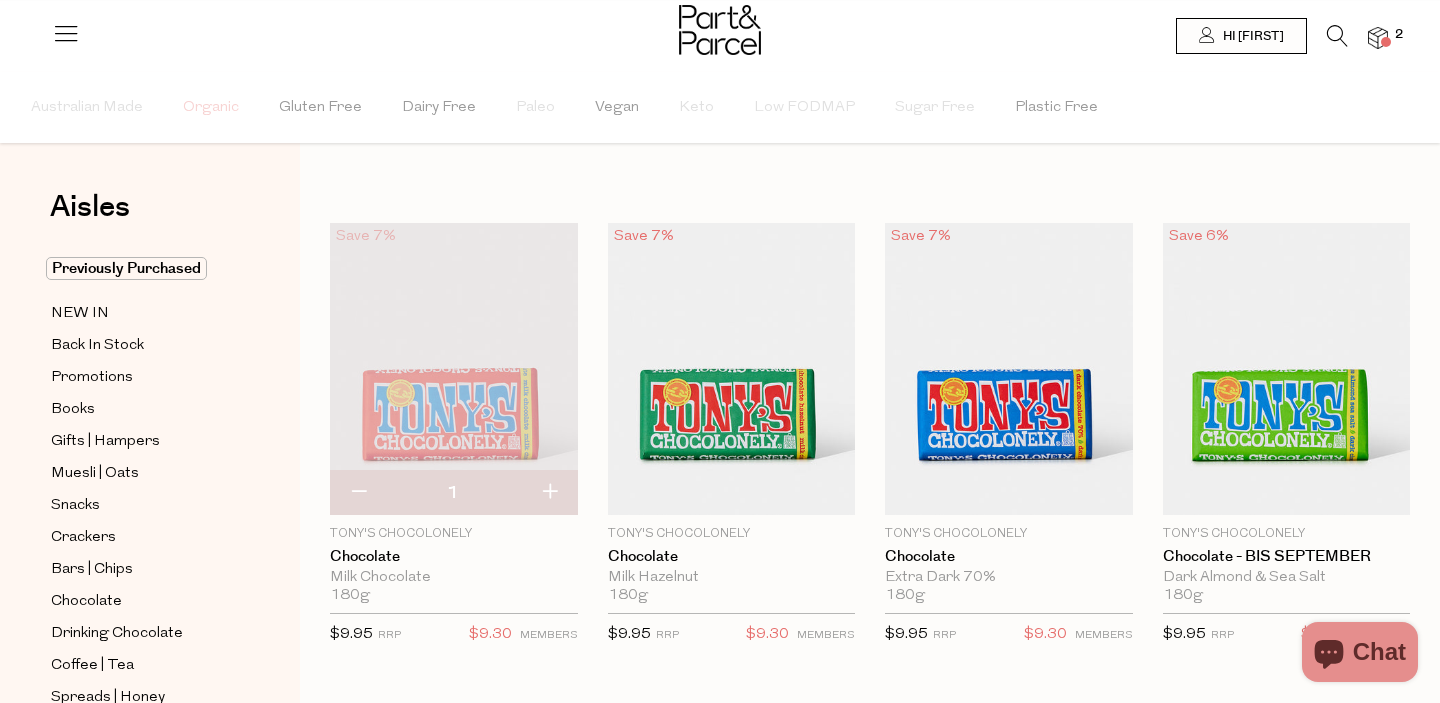 click on "Organic" at bounding box center (211, 108) 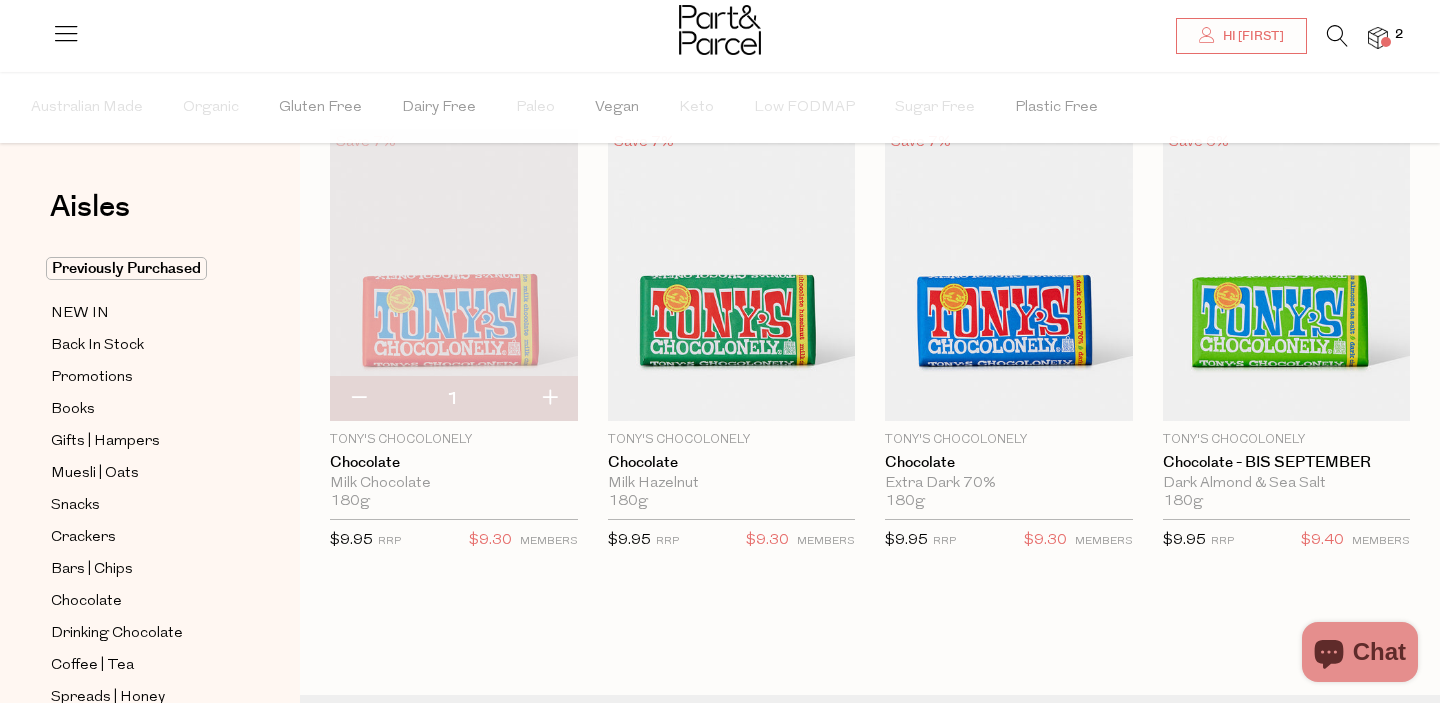 scroll, scrollTop: 69, scrollLeft: 0, axis: vertical 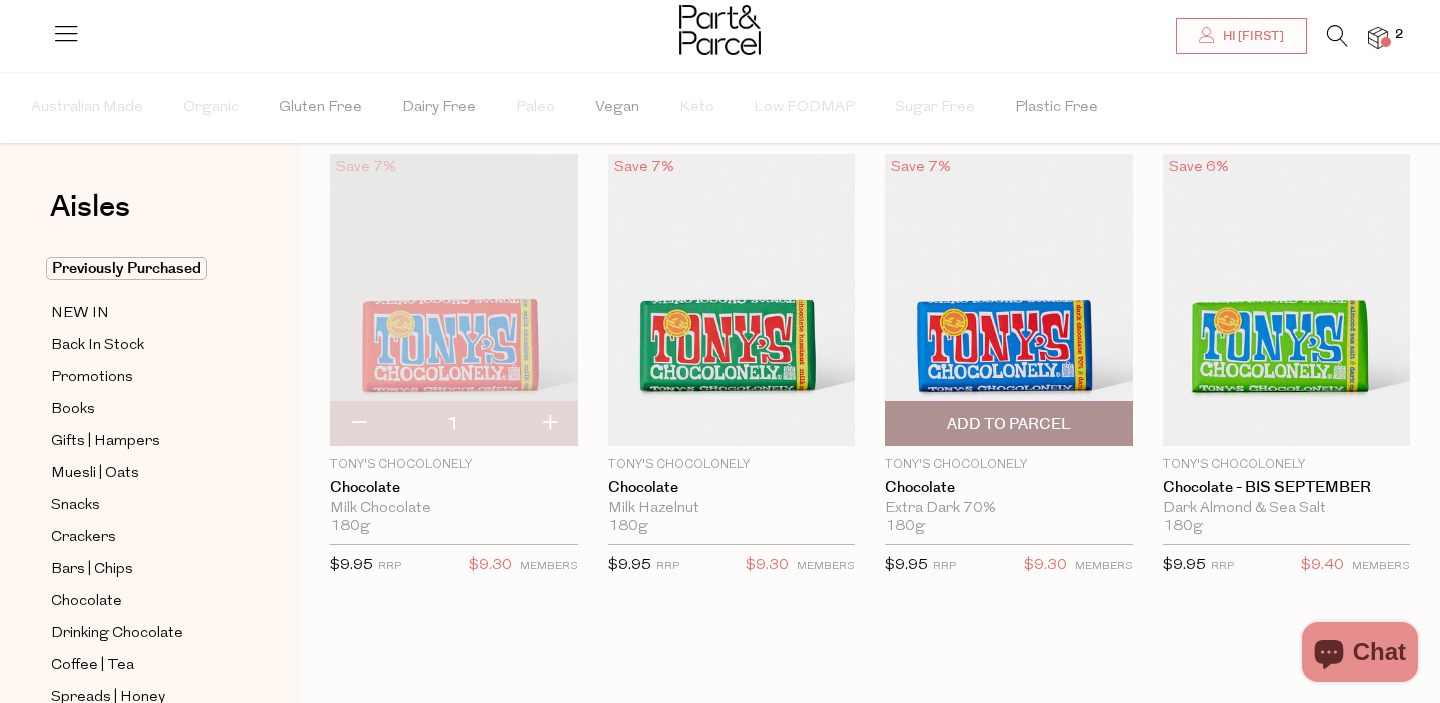 click at bounding box center [1009, 300] 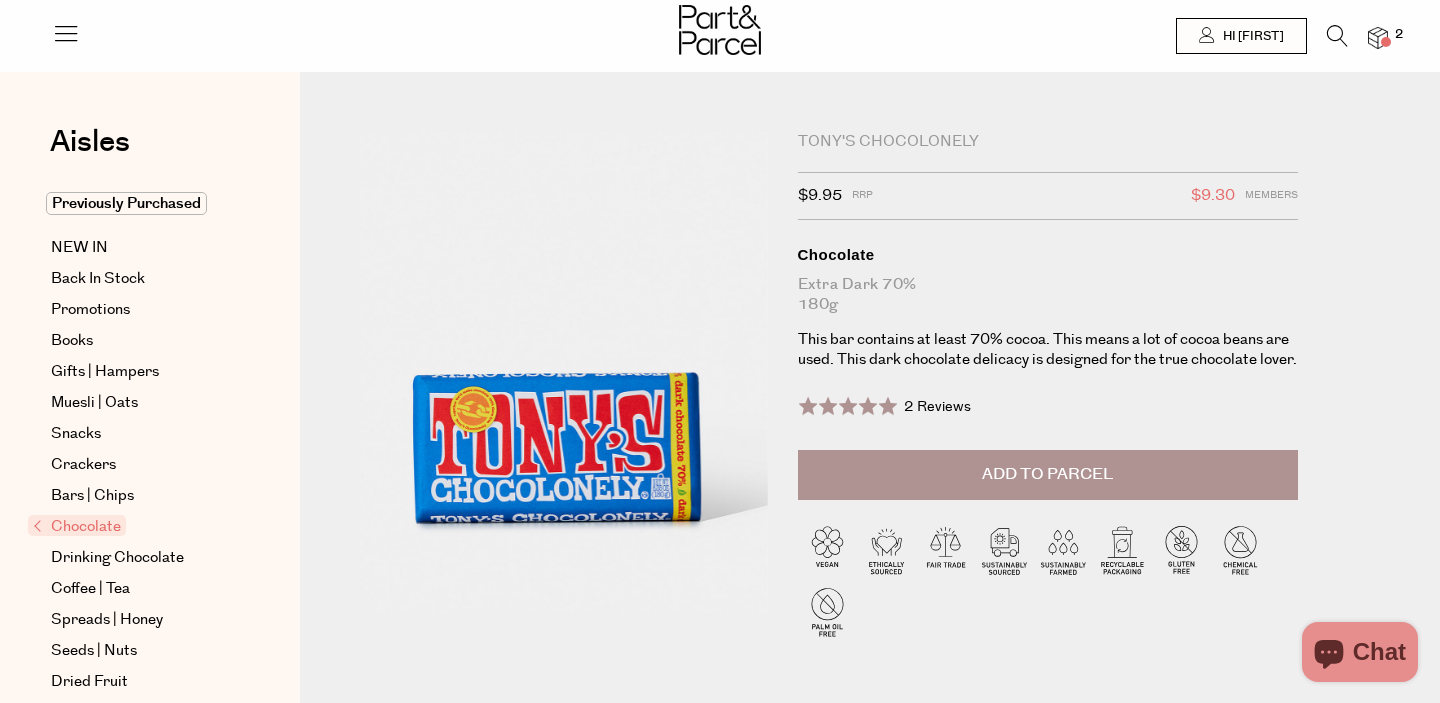 scroll, scrollTop: 0, scrollLeft: 0, axis: both 